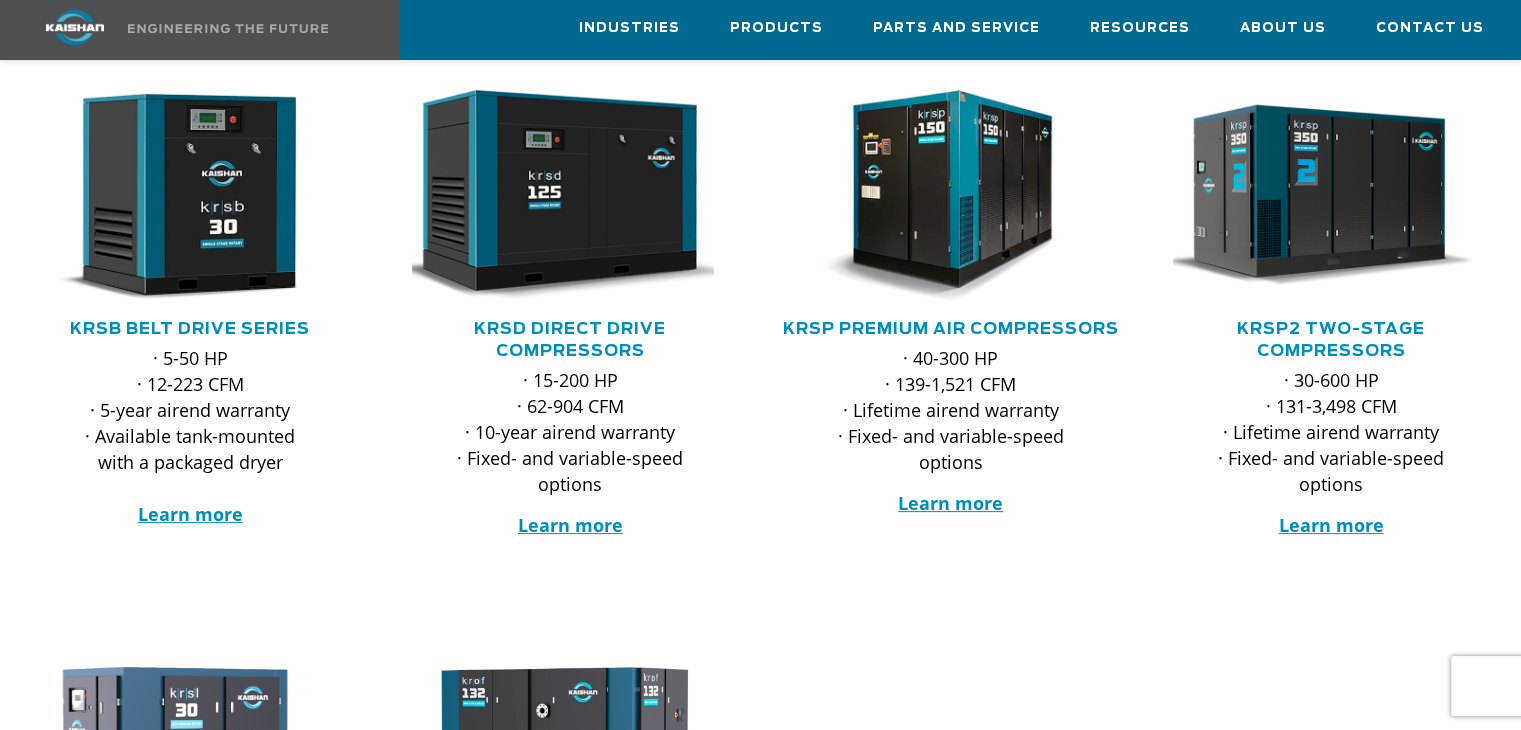 scroll, scrollTop: 0, scrollLeft: 0, axis: both 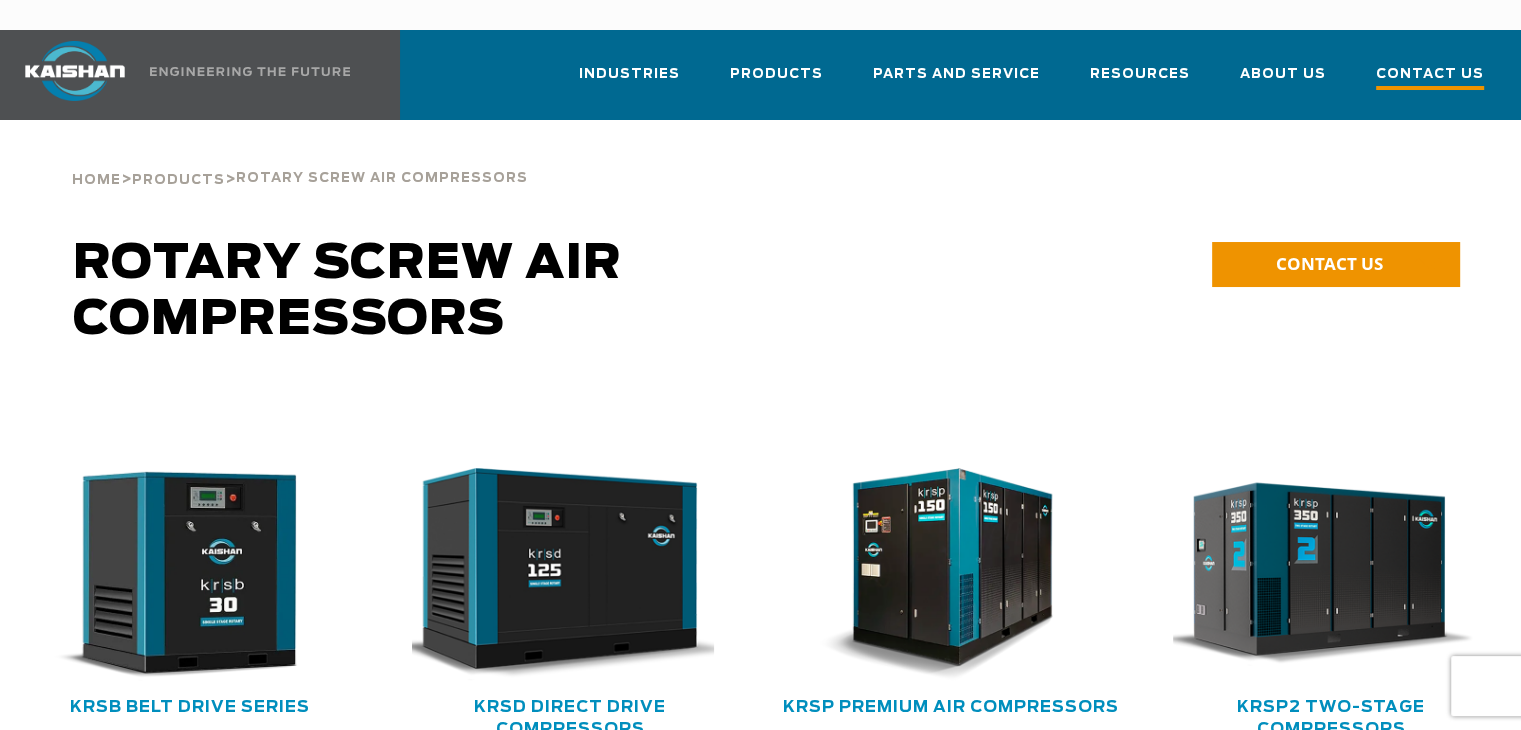 click on "Contact Us" at bounding box center [1430, 76] 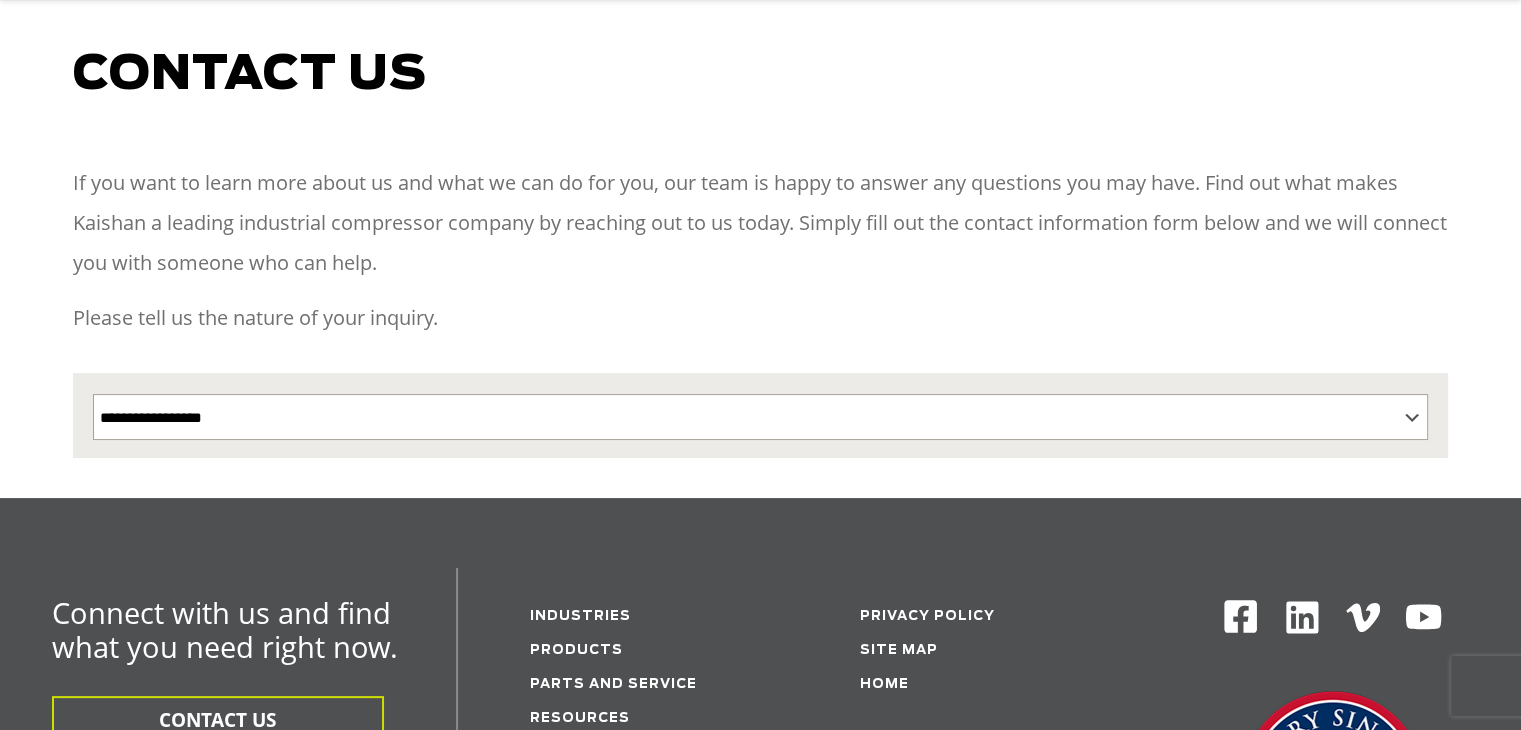 scroll, scrollTop: 300, scrollLeft: 0, axis: vertical 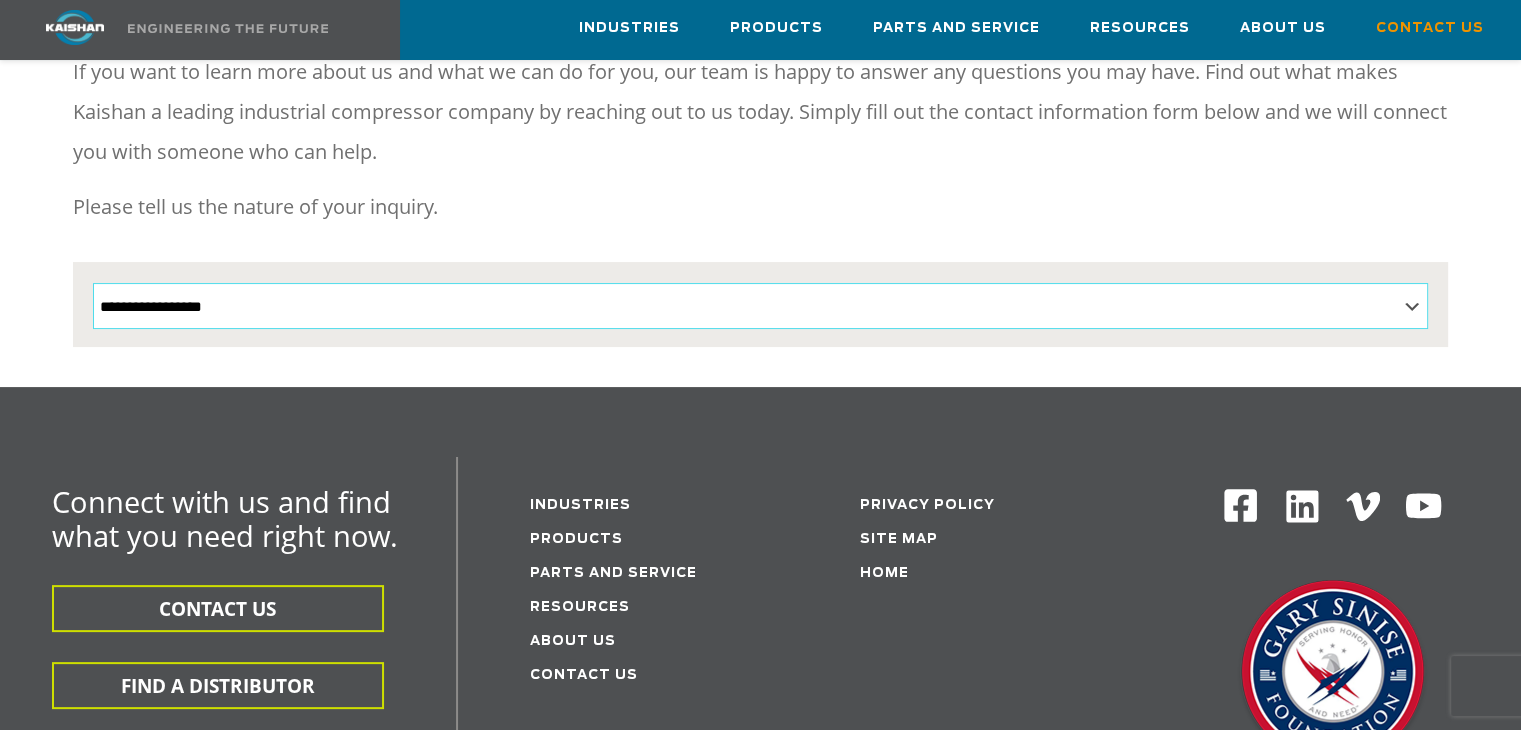 click on "**********" at bounding box center (760, 306) 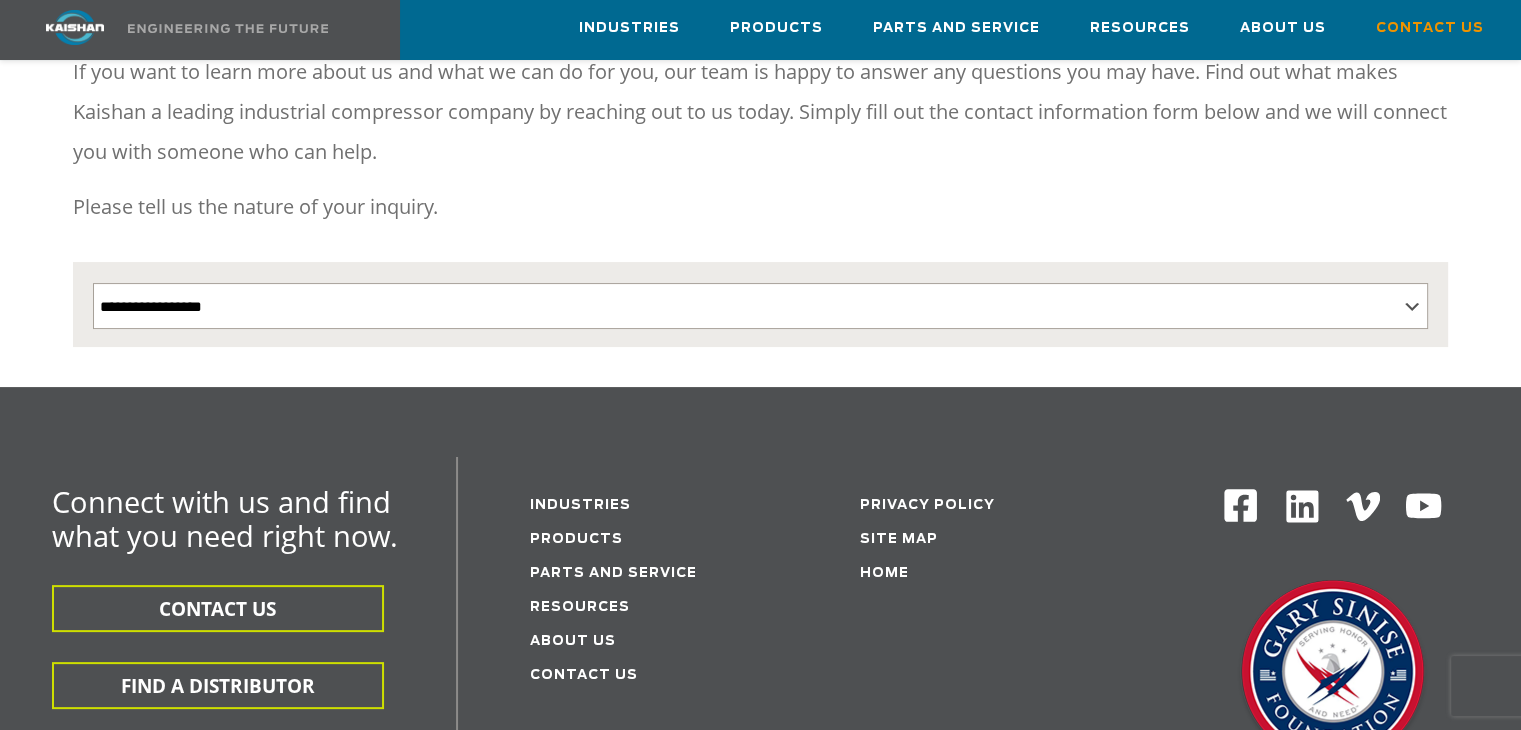 click on "Please tell us the nature of your inquiry." at bounding box center (760, 207) 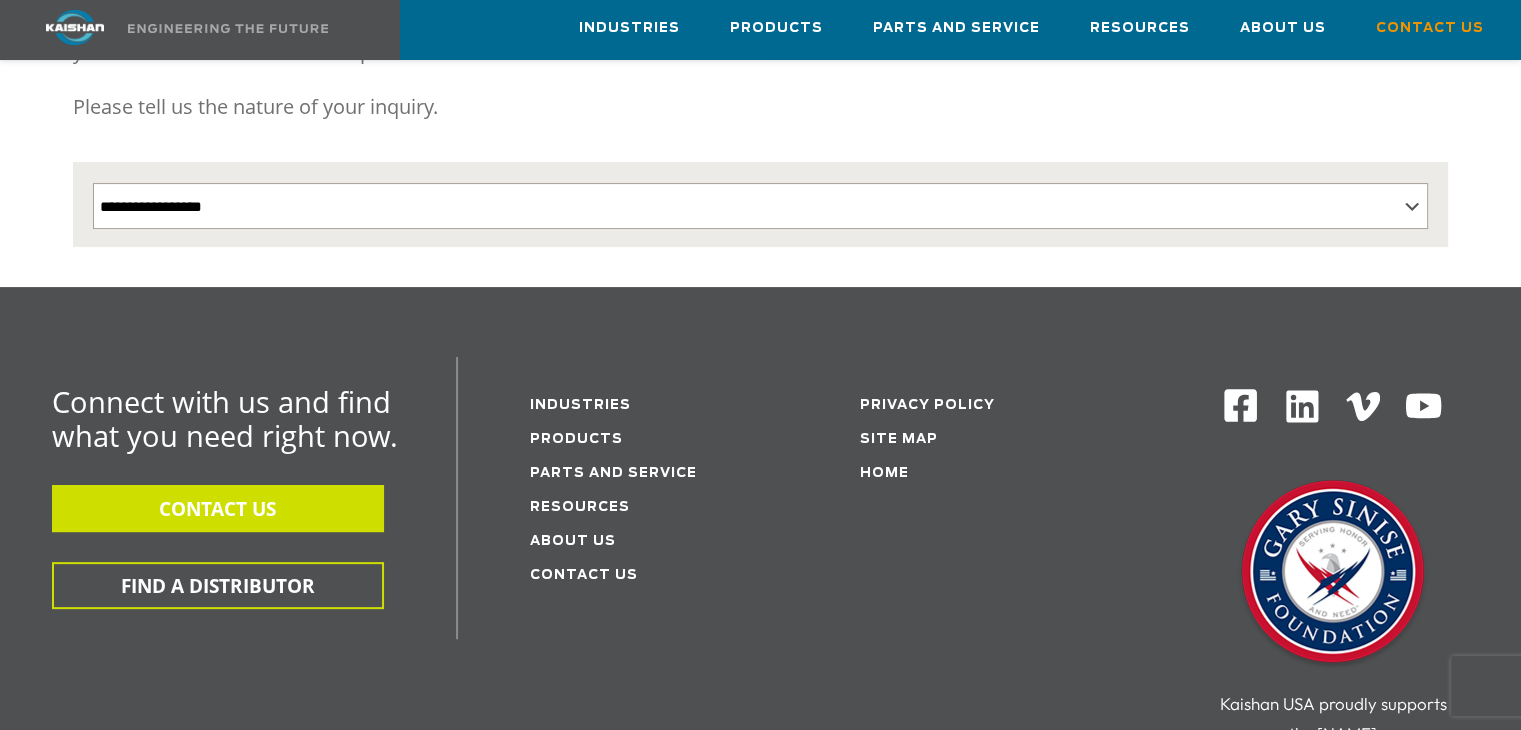 click on "CONTACT US" at bounding box center [218, 508] 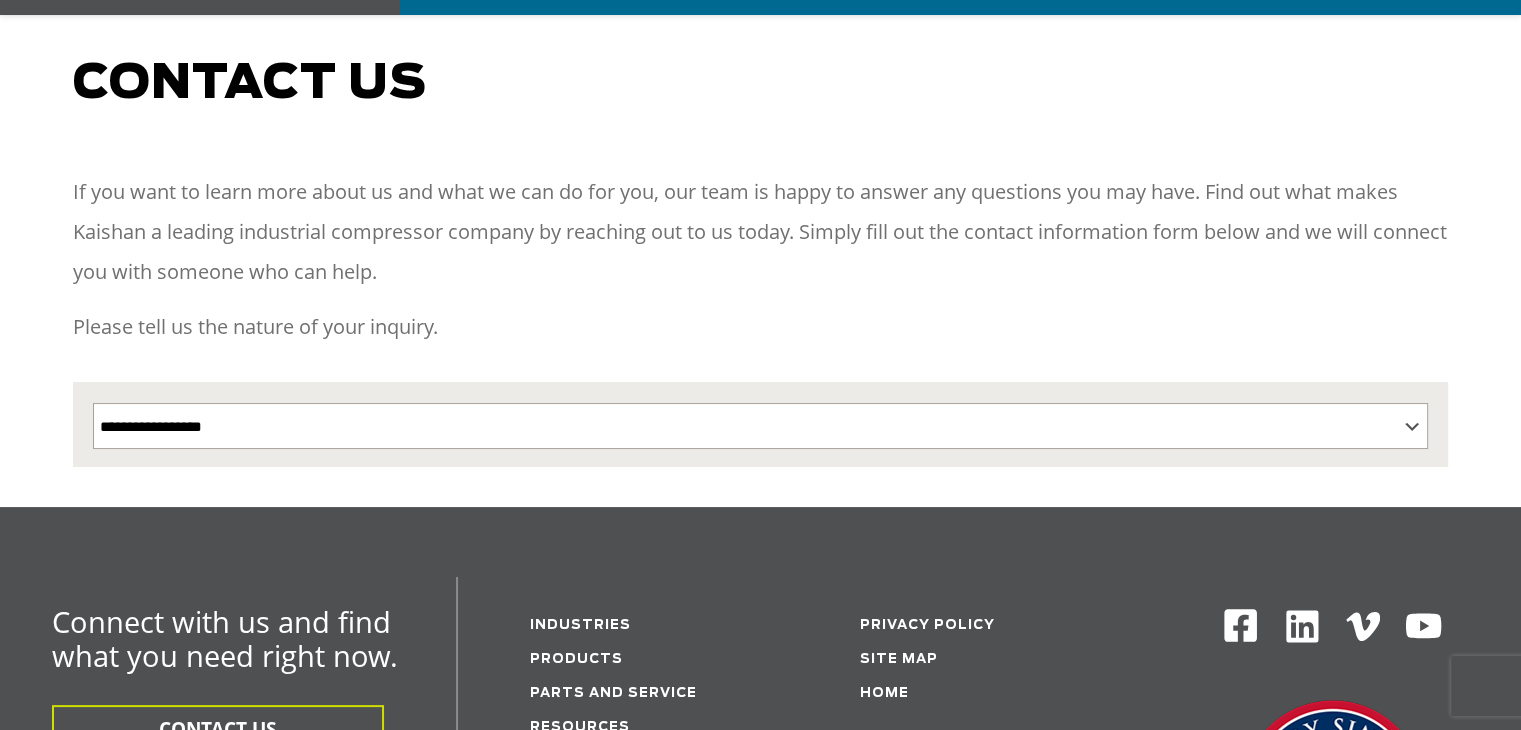 scroll, scrollTop: 200, scrollLeft: 0, axis: vertical 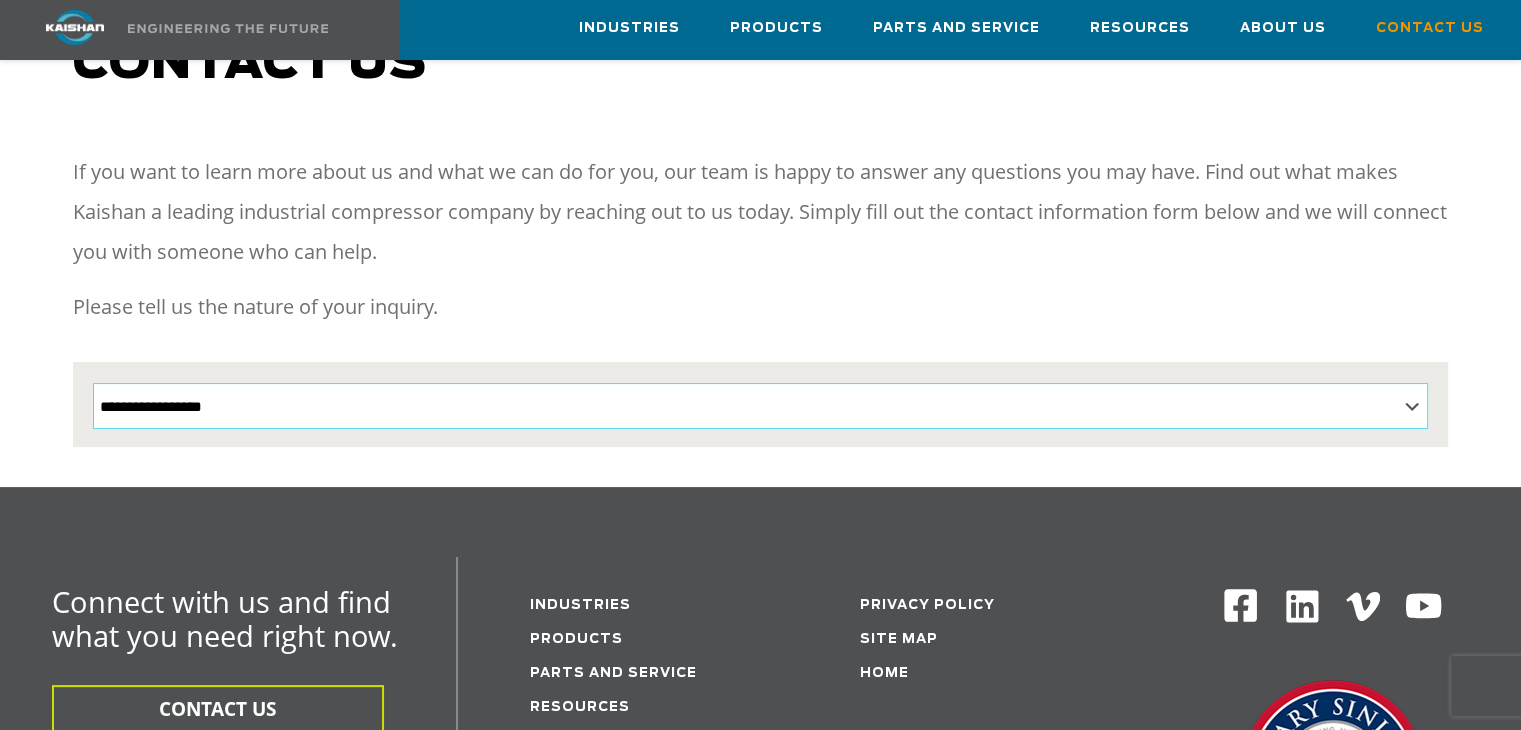 click on "**********" at bounding box center (760, 406) 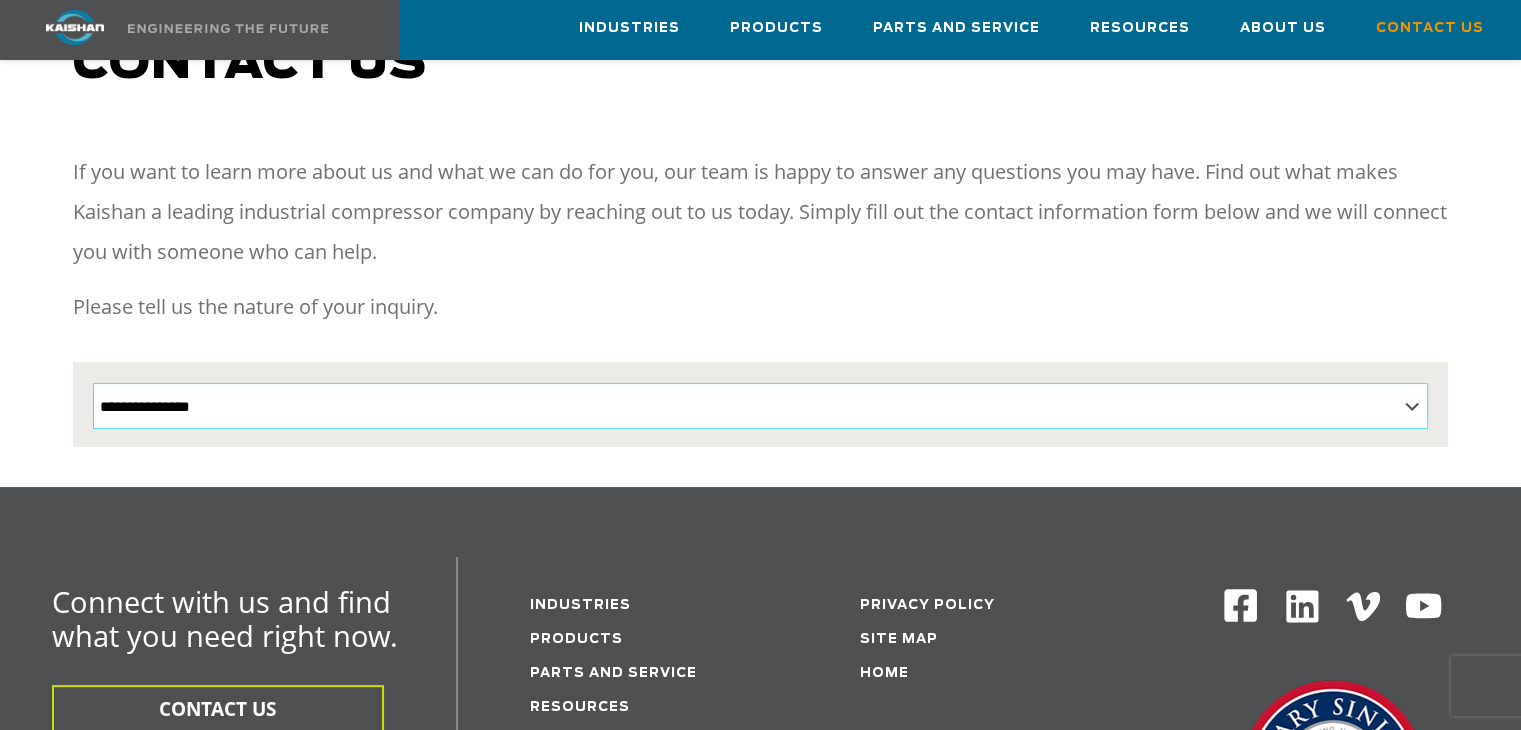 click on "**********" at bounding box center (760, 406) 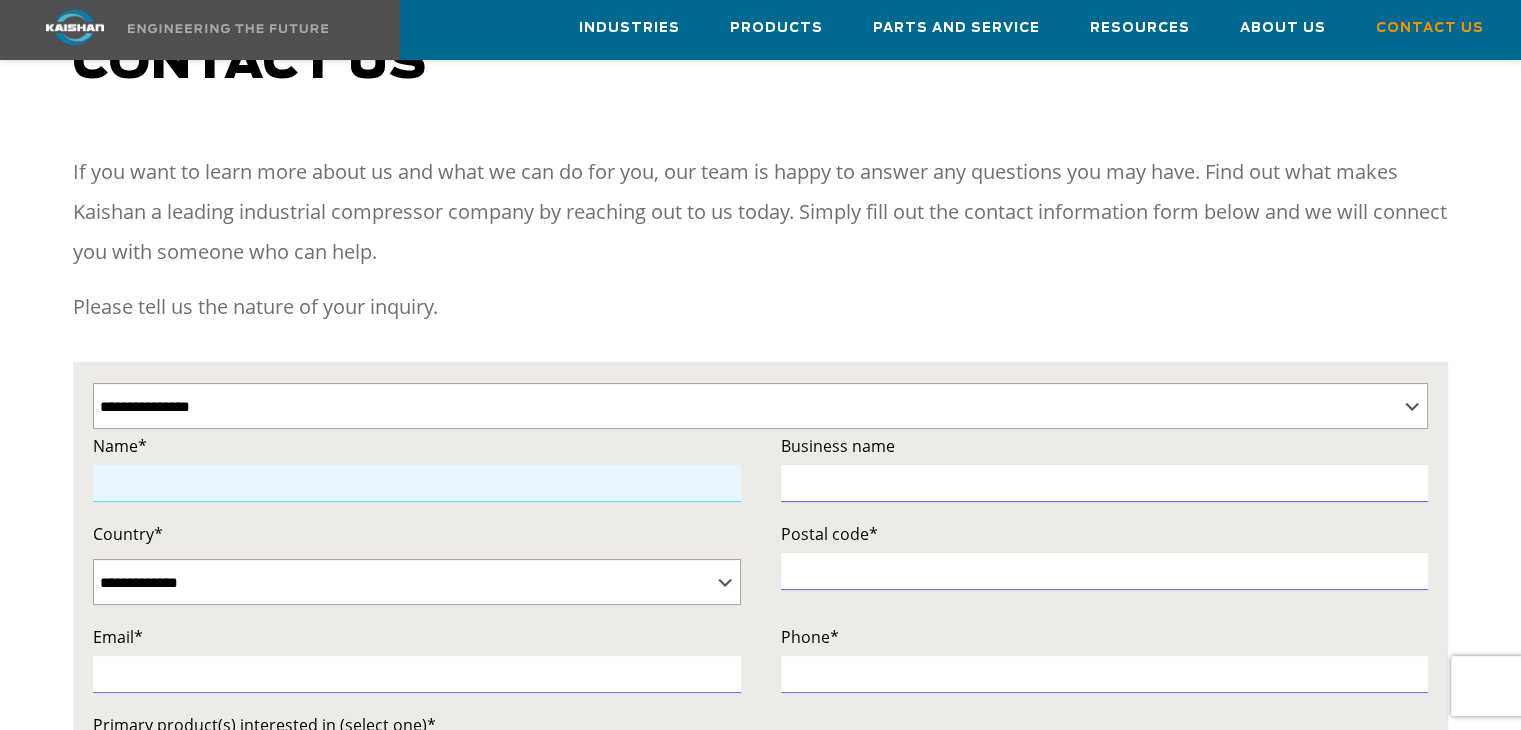 click at bounding box center [417, 483] 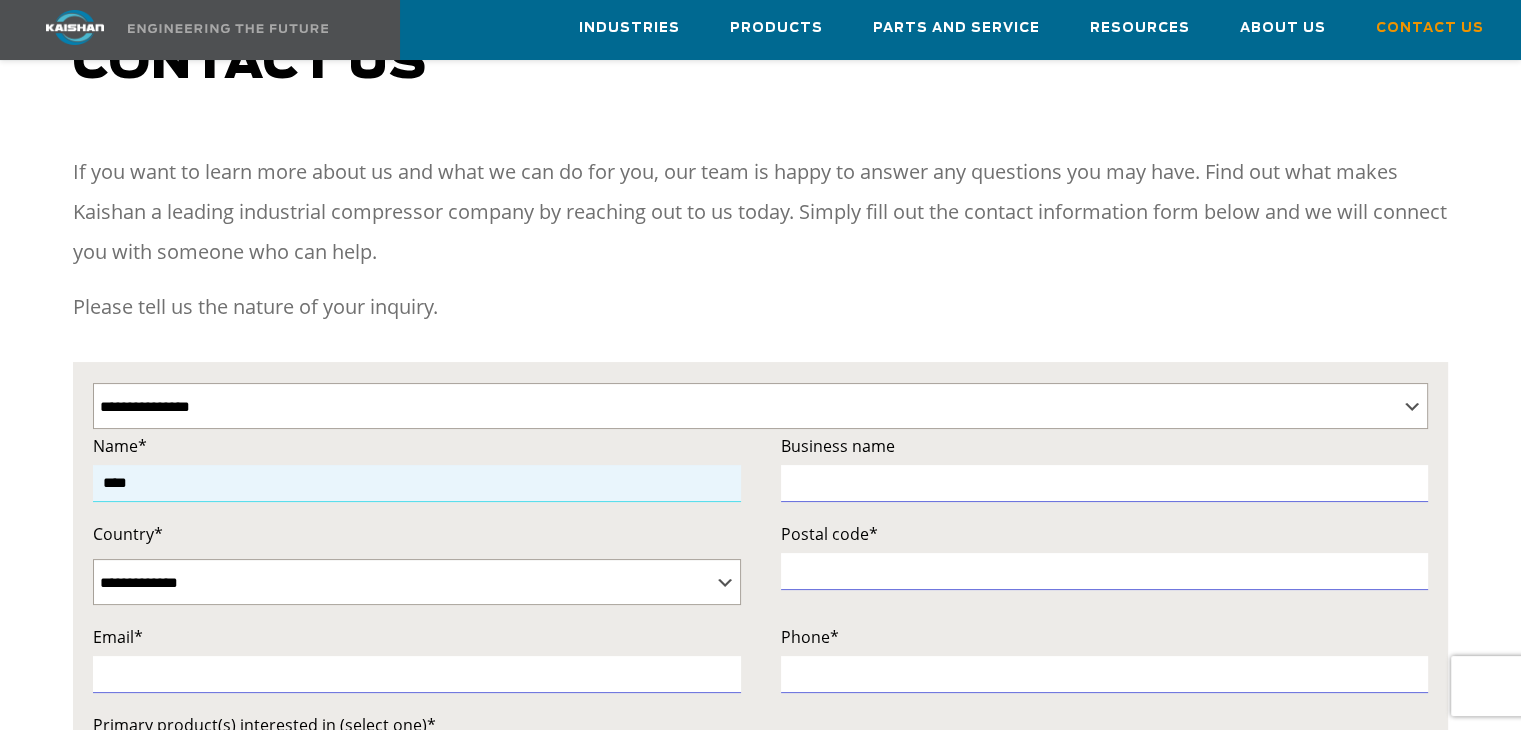 click on "****" at bounding box center [417, 483] 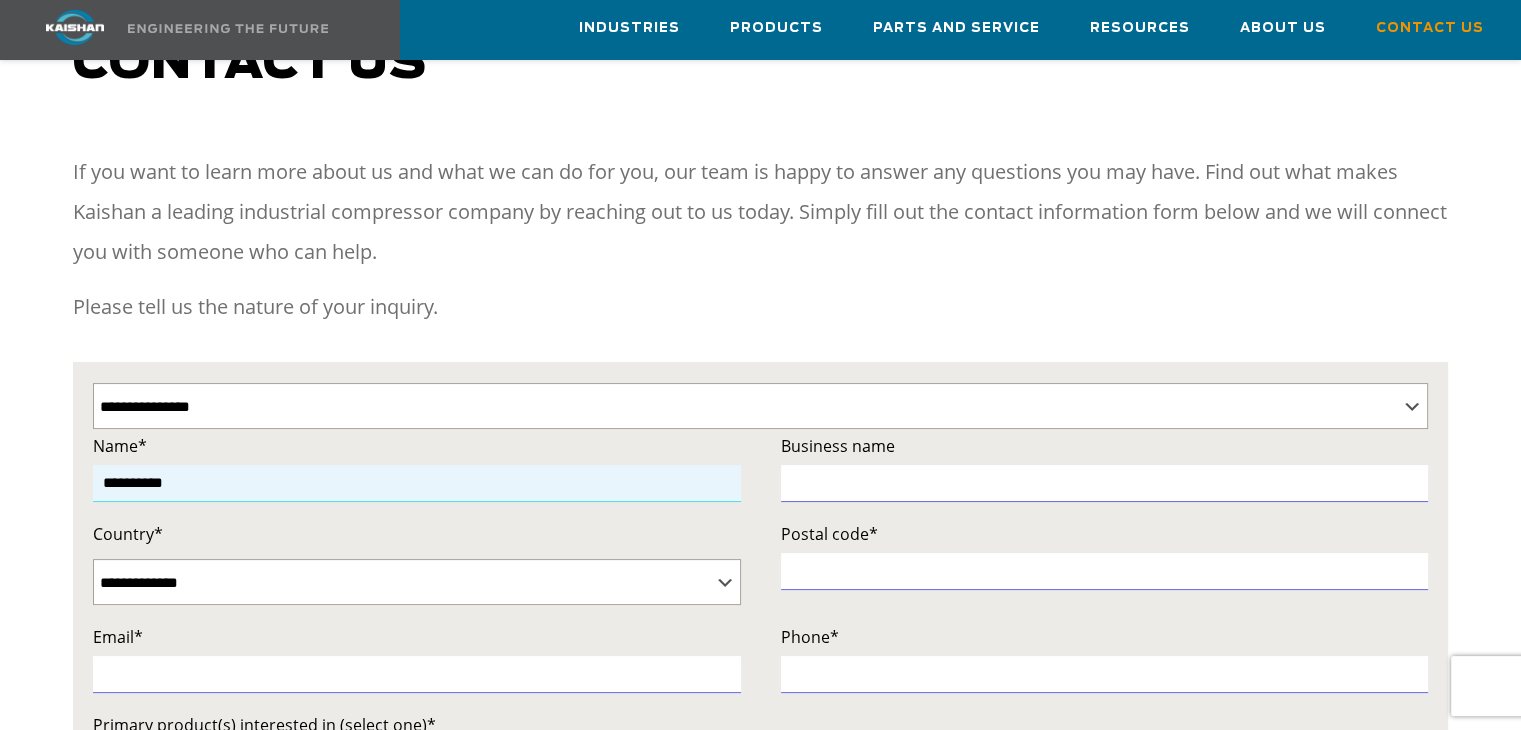 type on "**********" 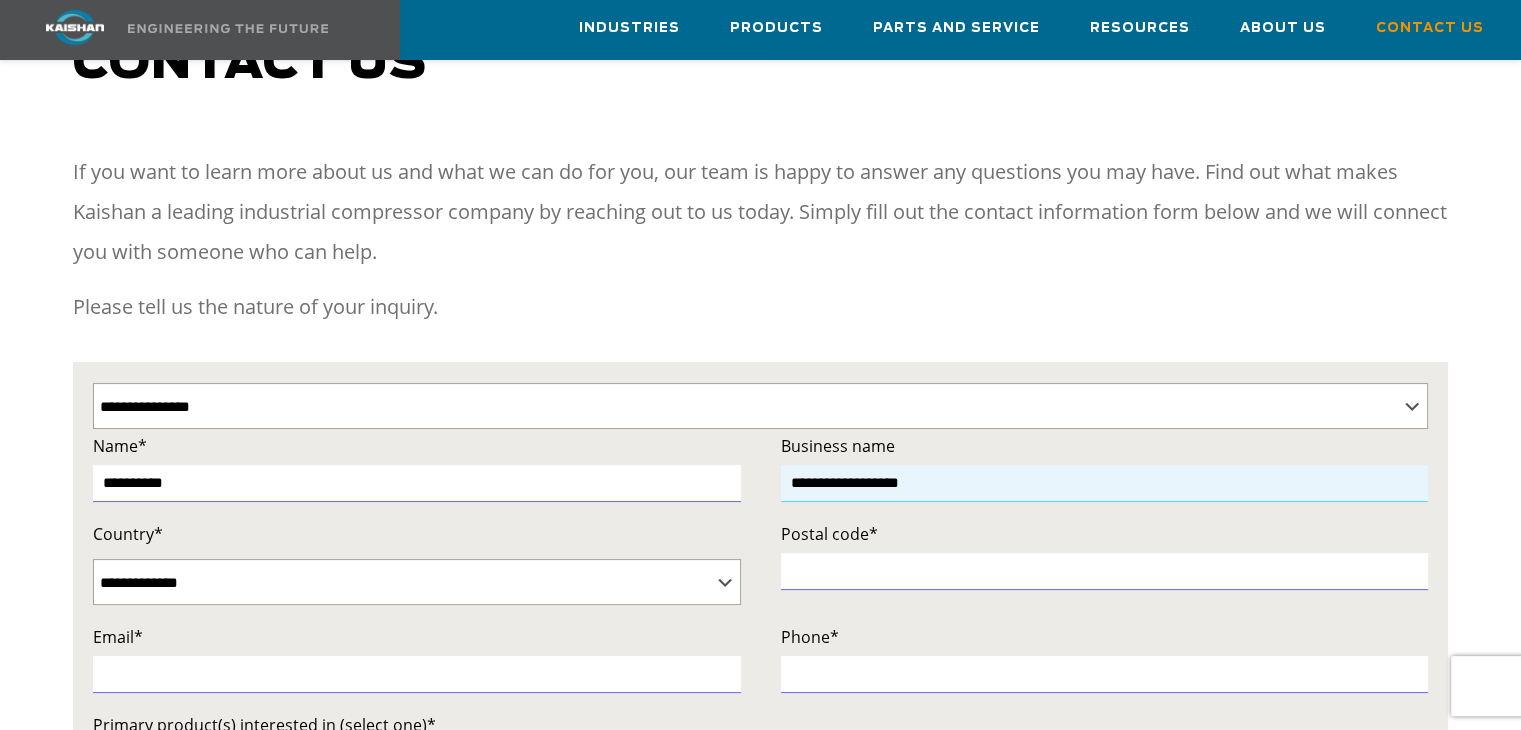 type on "**********" 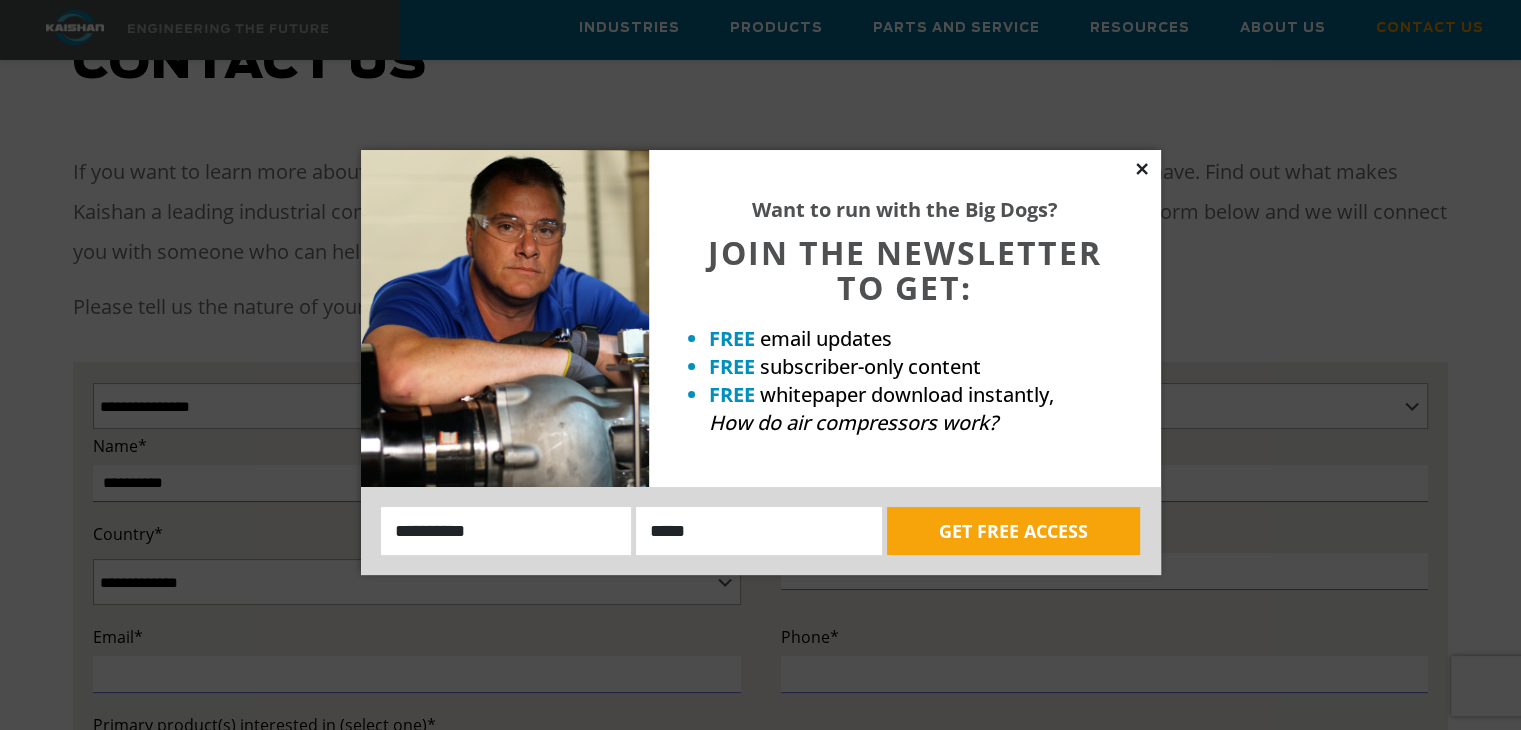 click 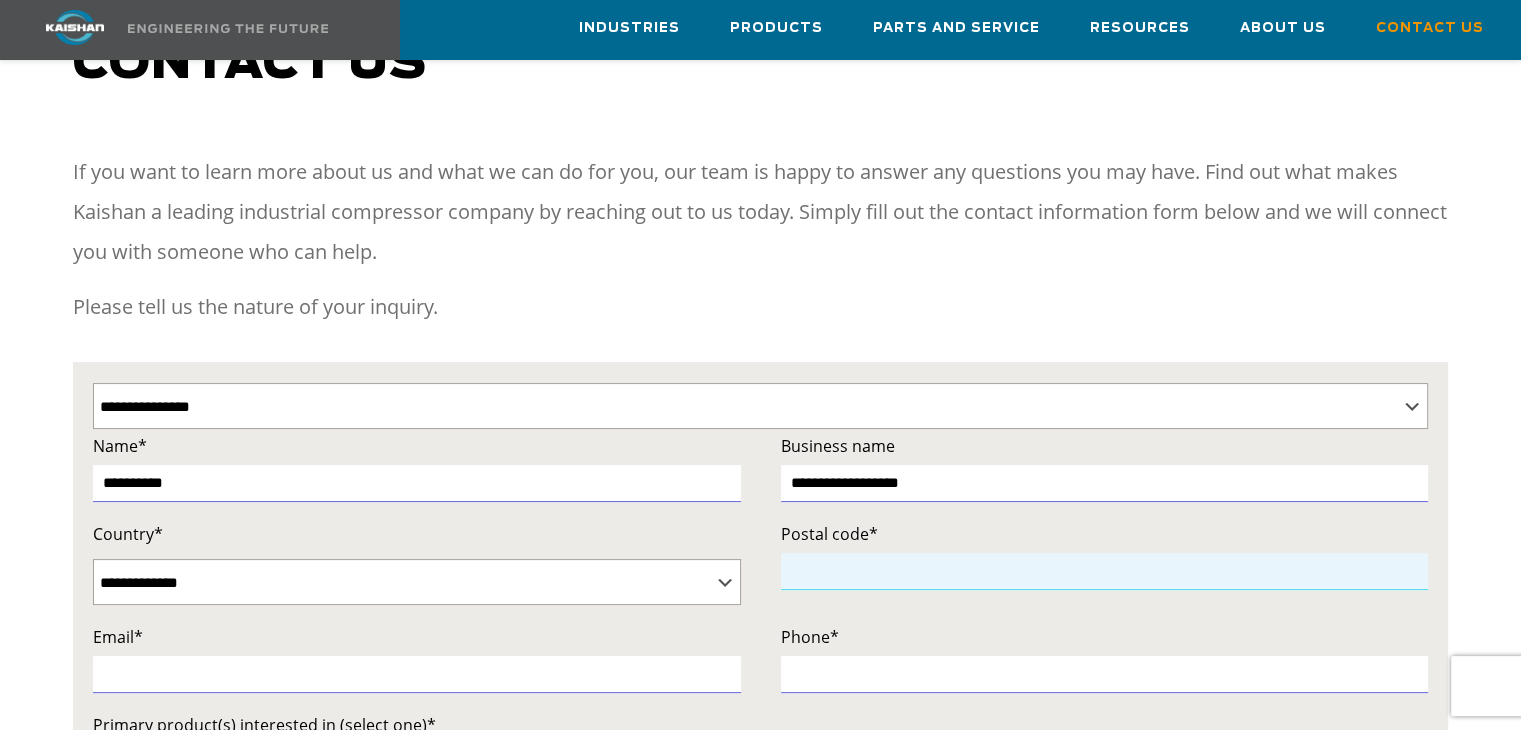 paste on "*****" 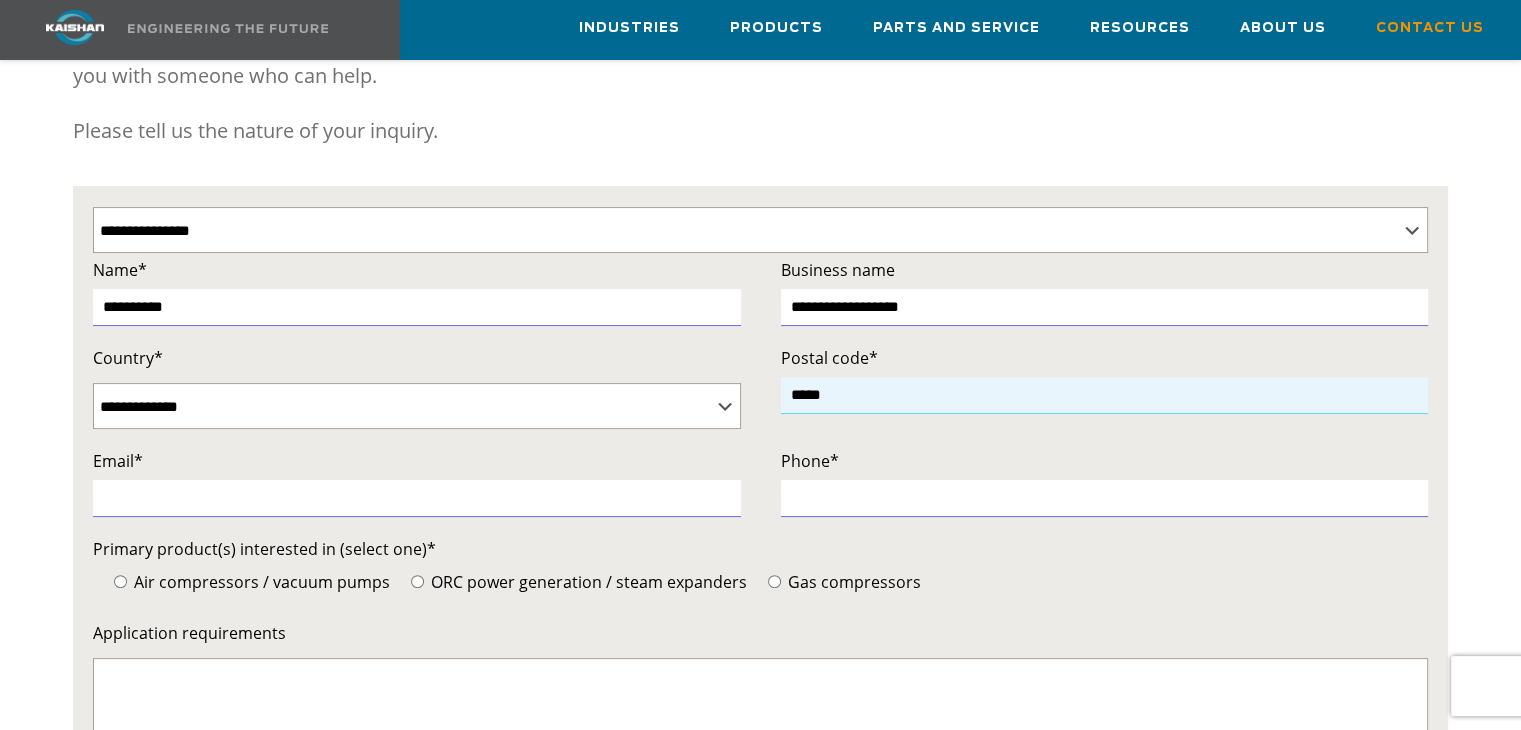 scroll, scrollTop: 400, scrollLeft: 0, axis: vertical 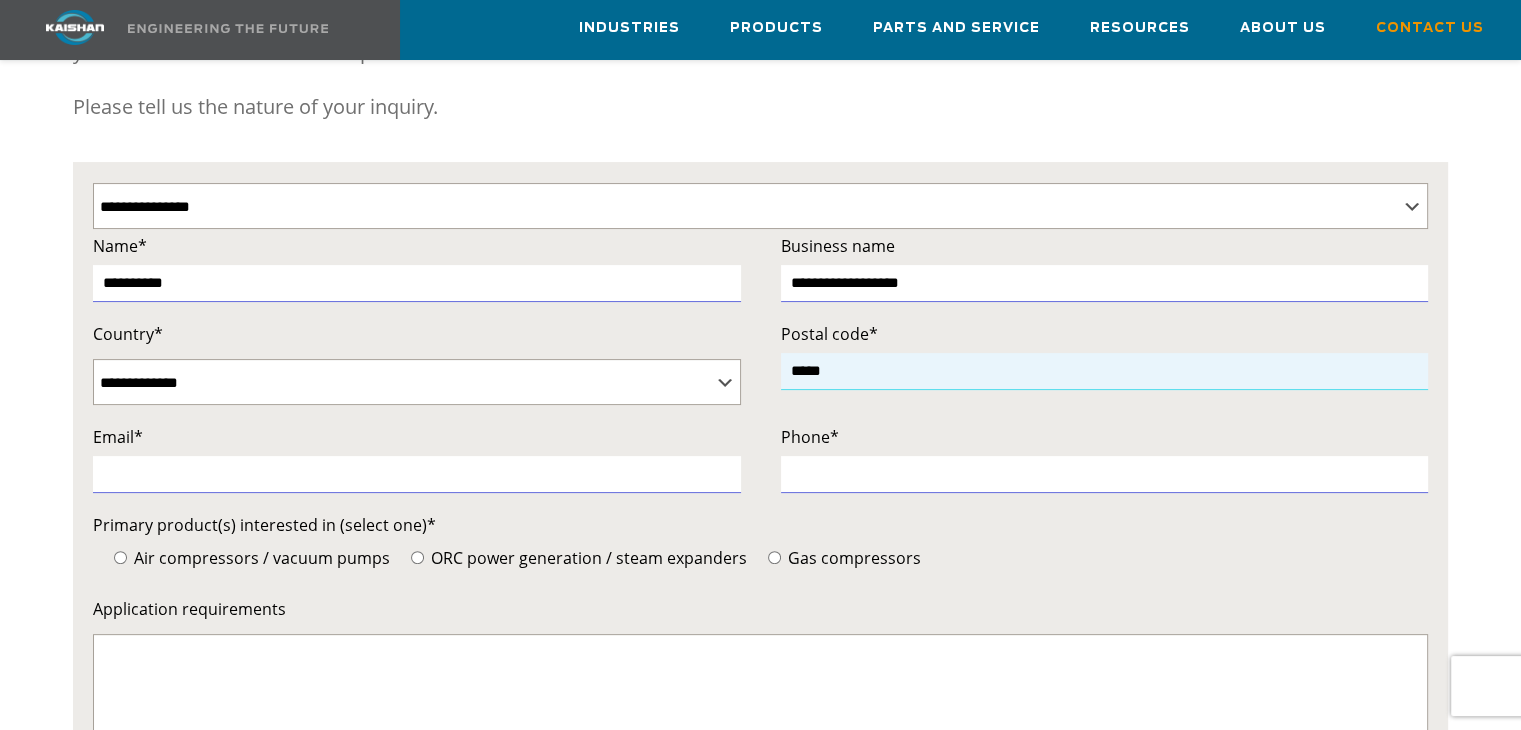type on "*****" 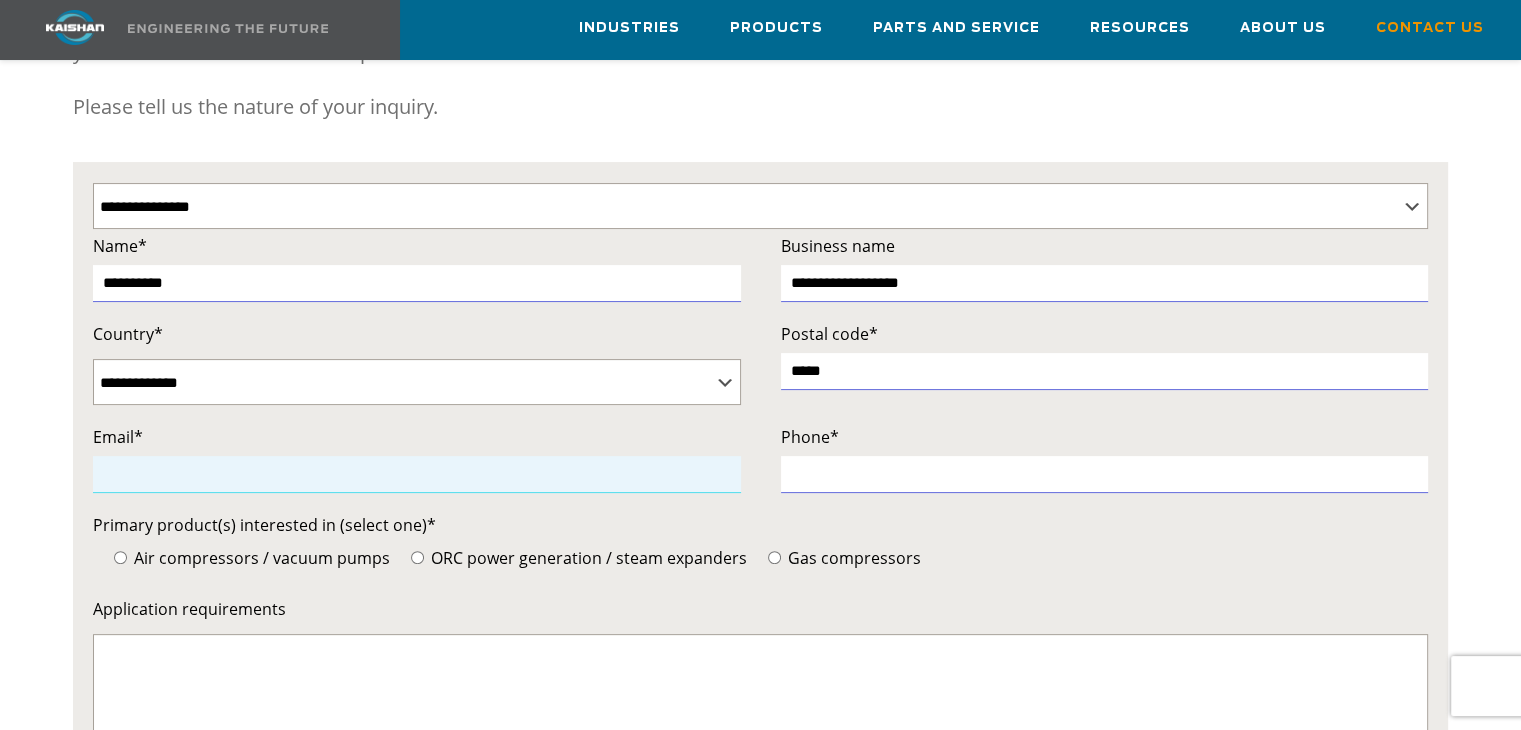 click at bounding box center [417, 474] 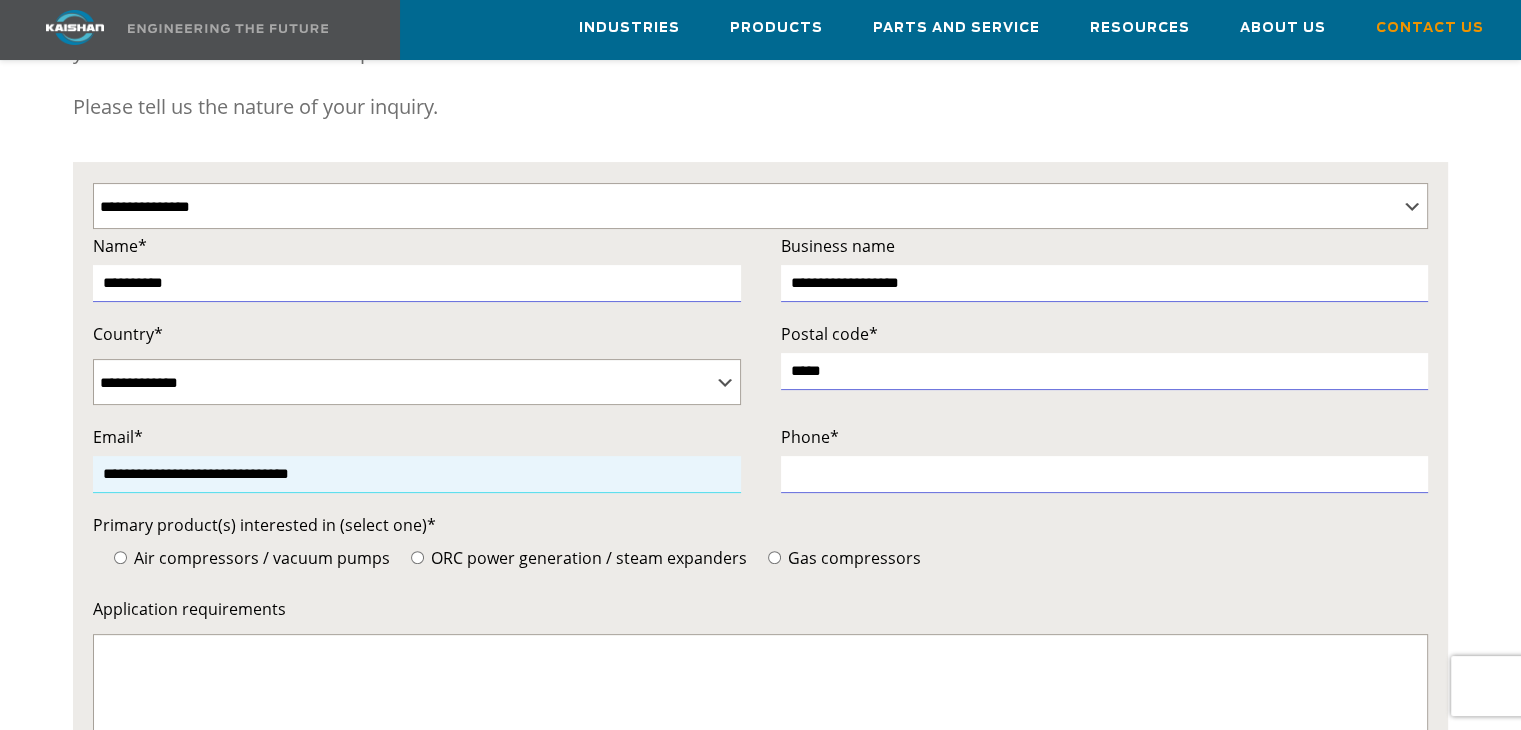 type on "**********" 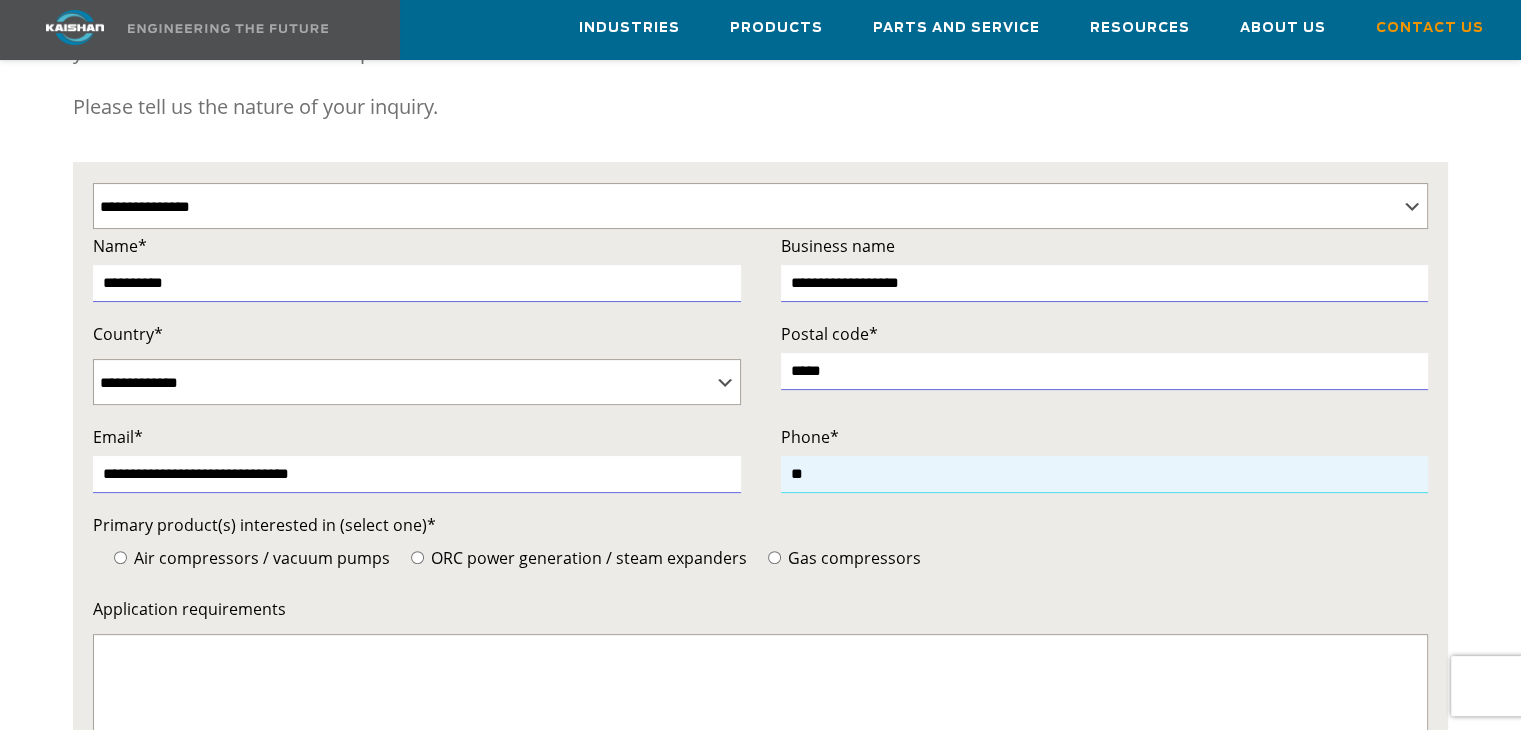 type on "*" 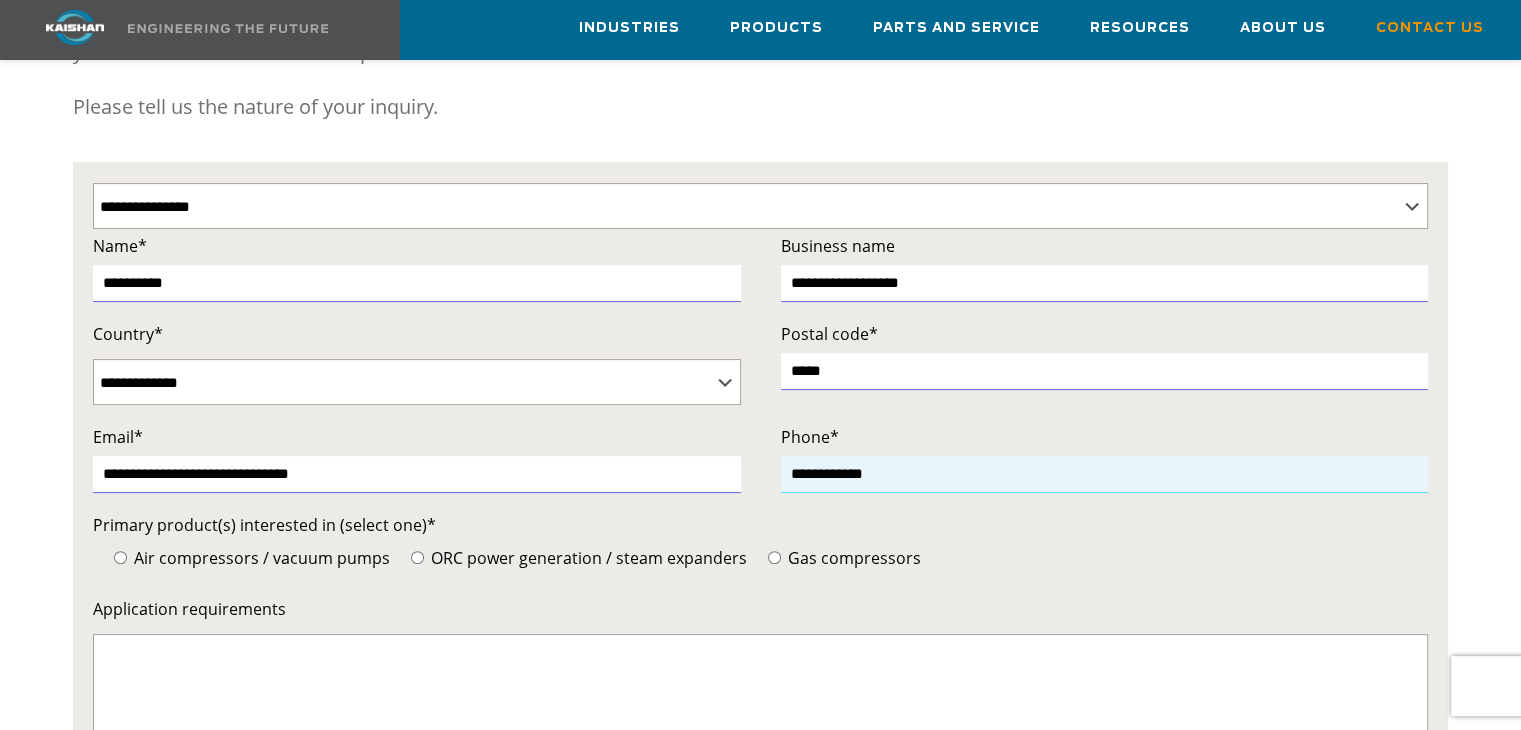 type on "**********" 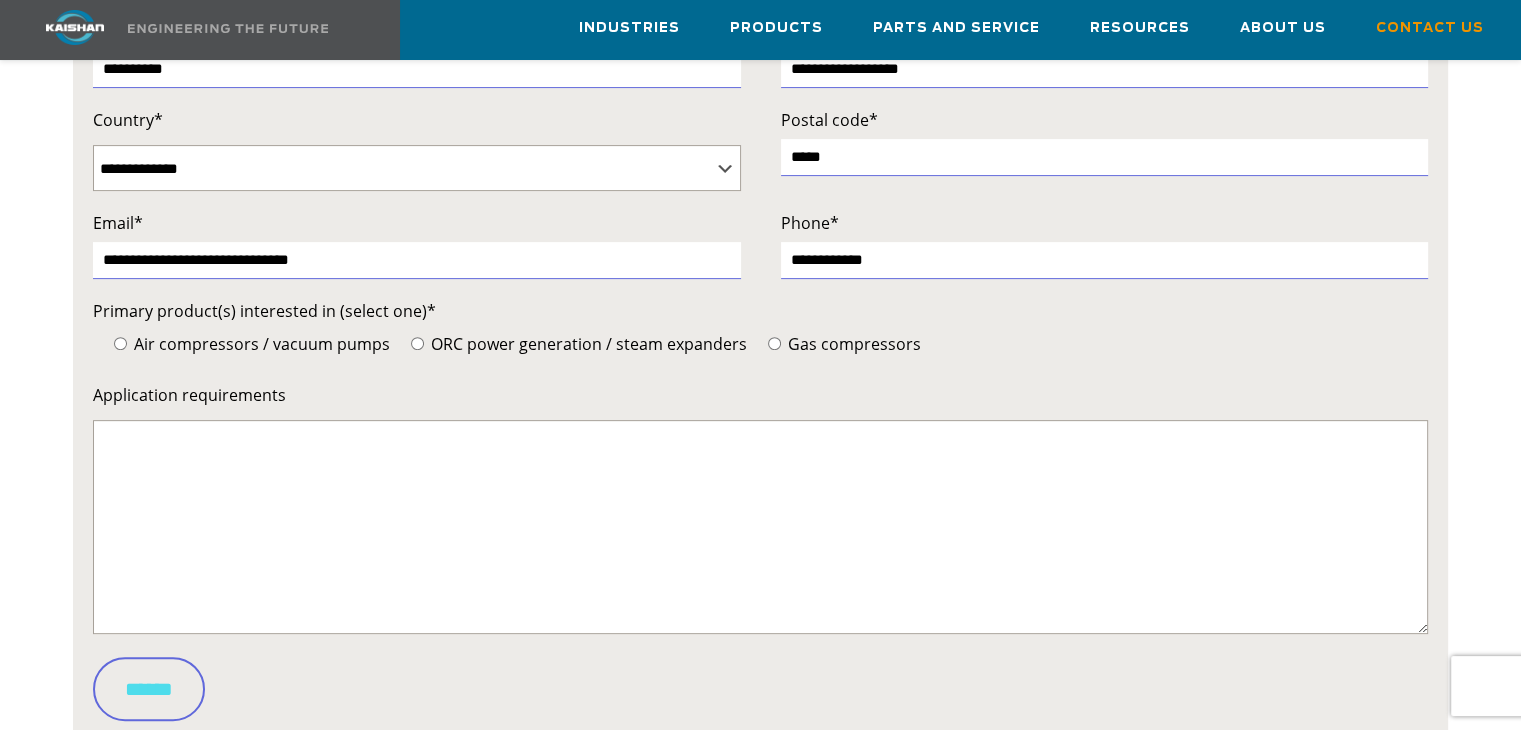scroll, scrollTop: 620, scrollLeft: 0, axis: vertical 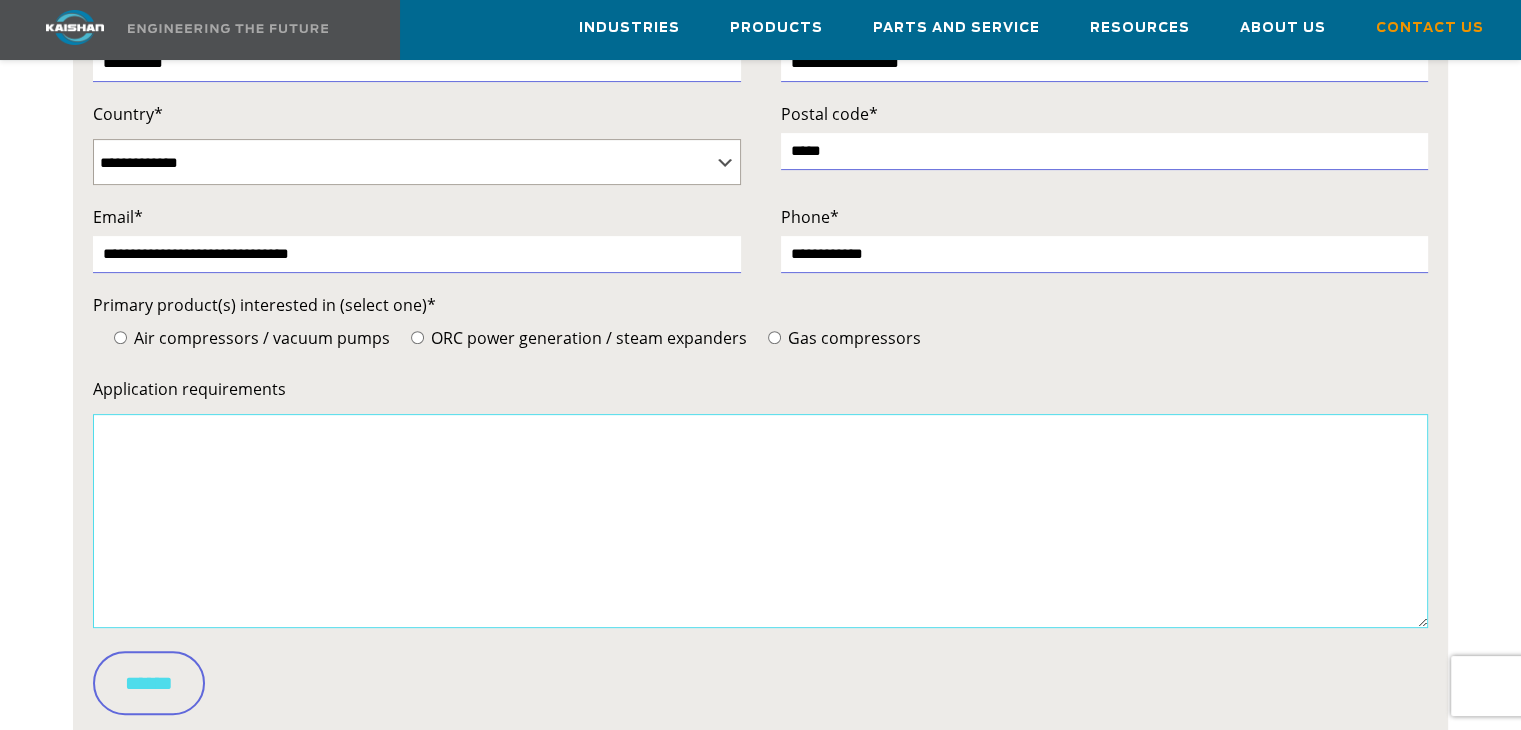 click on "Application requirements" at bounding box center [760, 521] 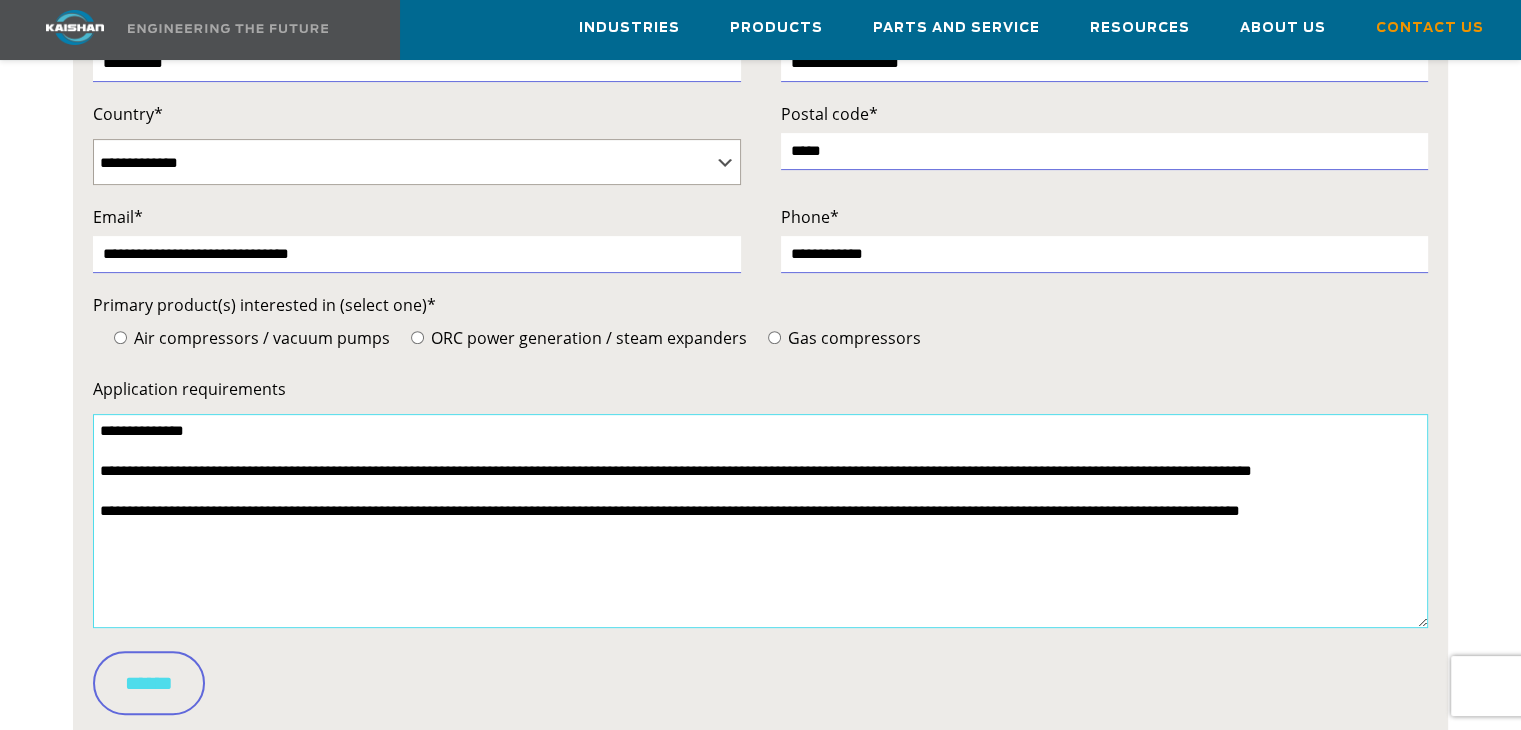 click on "**********" at bounding box center (760, 521) 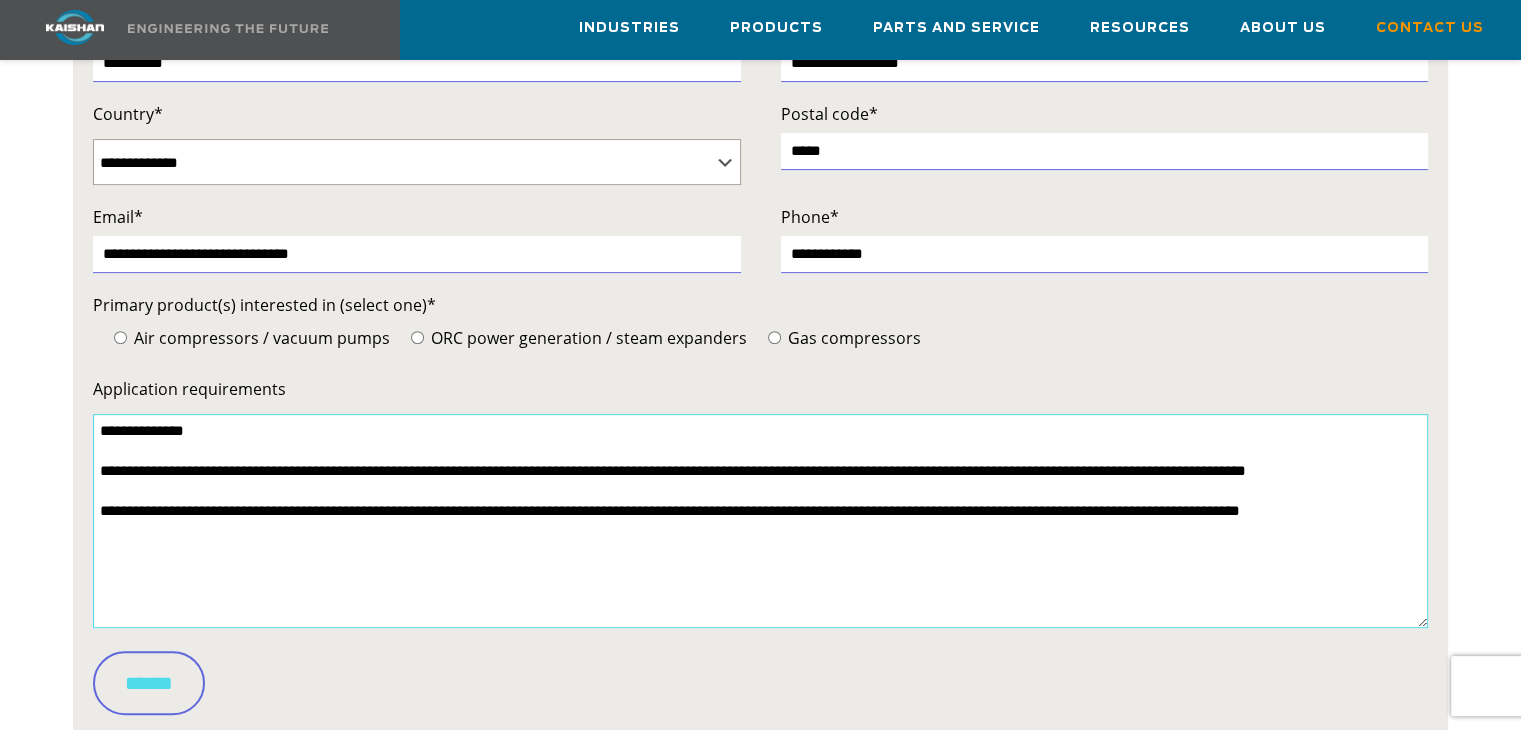 click on "**********" at bounding box center (760, 521) 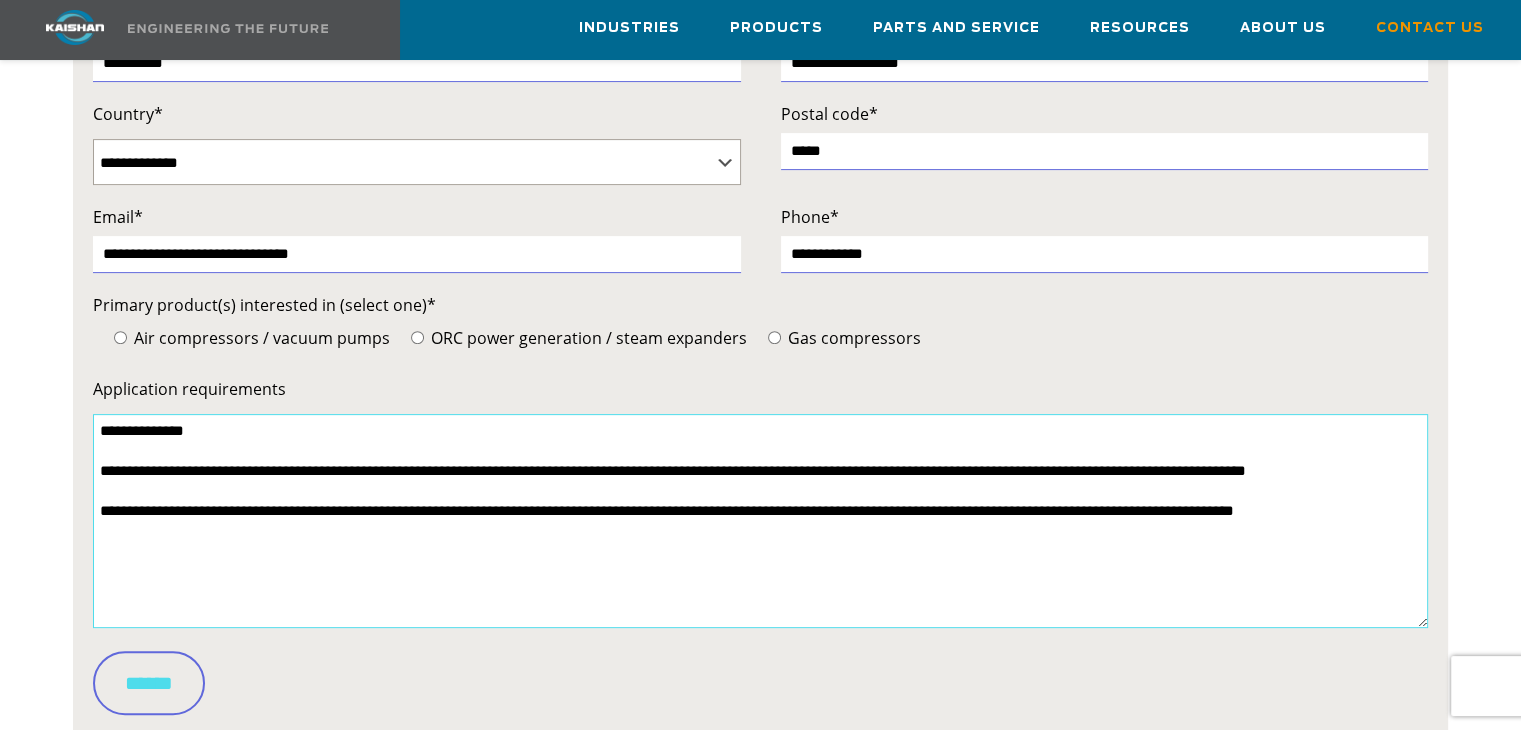 click on "**********" at bounding box center [760, 521] 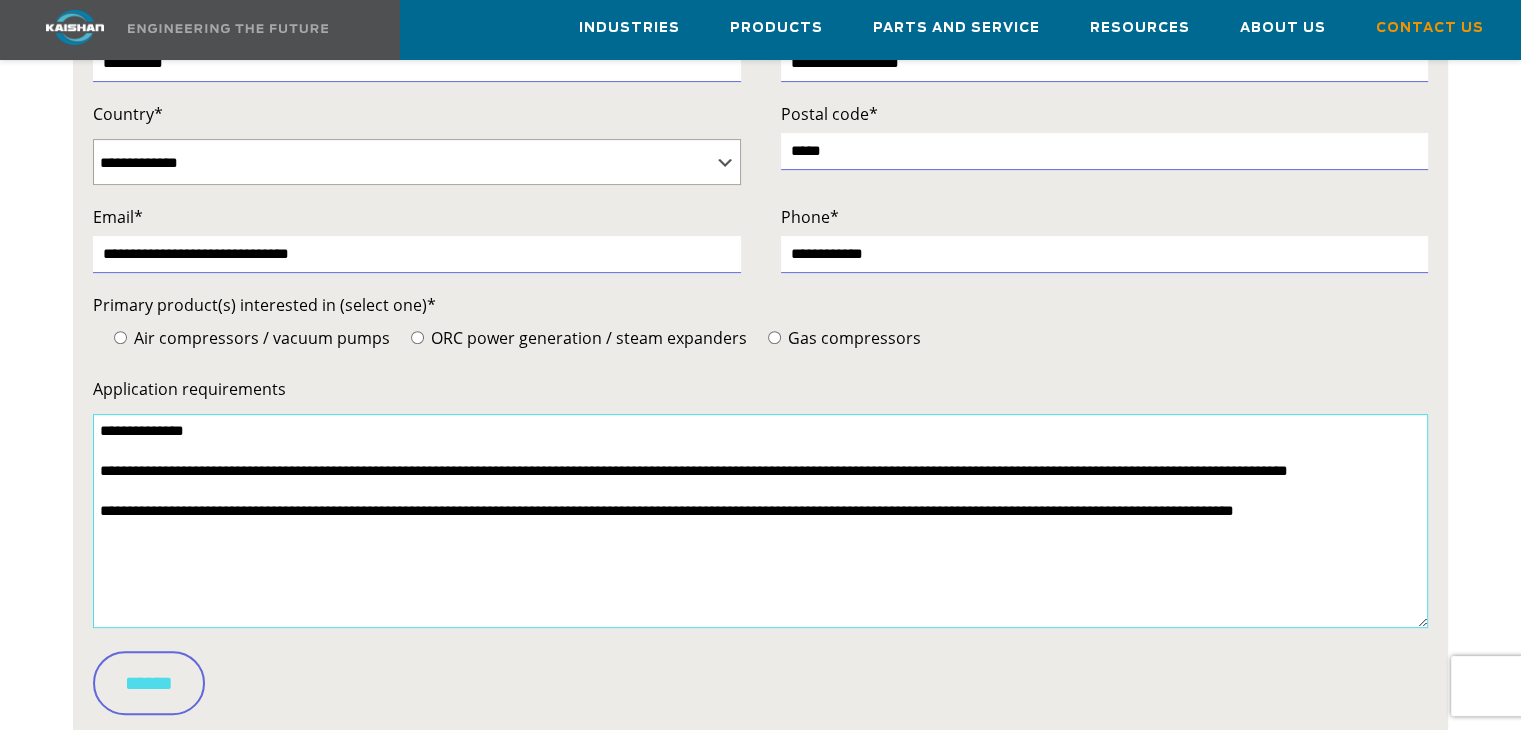 click on "**********" at bounding box center [760, 521] 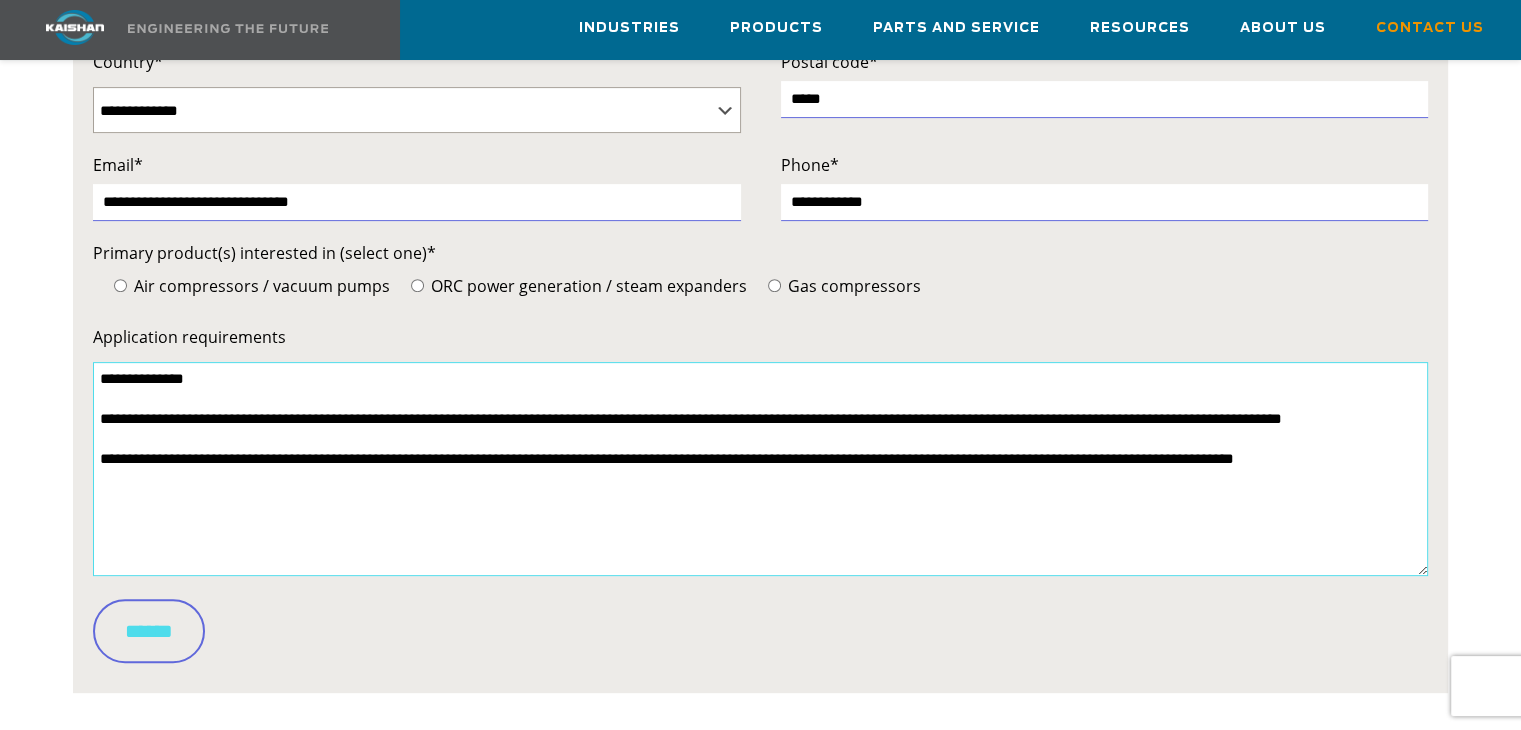scroll, scrollTop: 720, scrollLeft: 0, axis: vertical 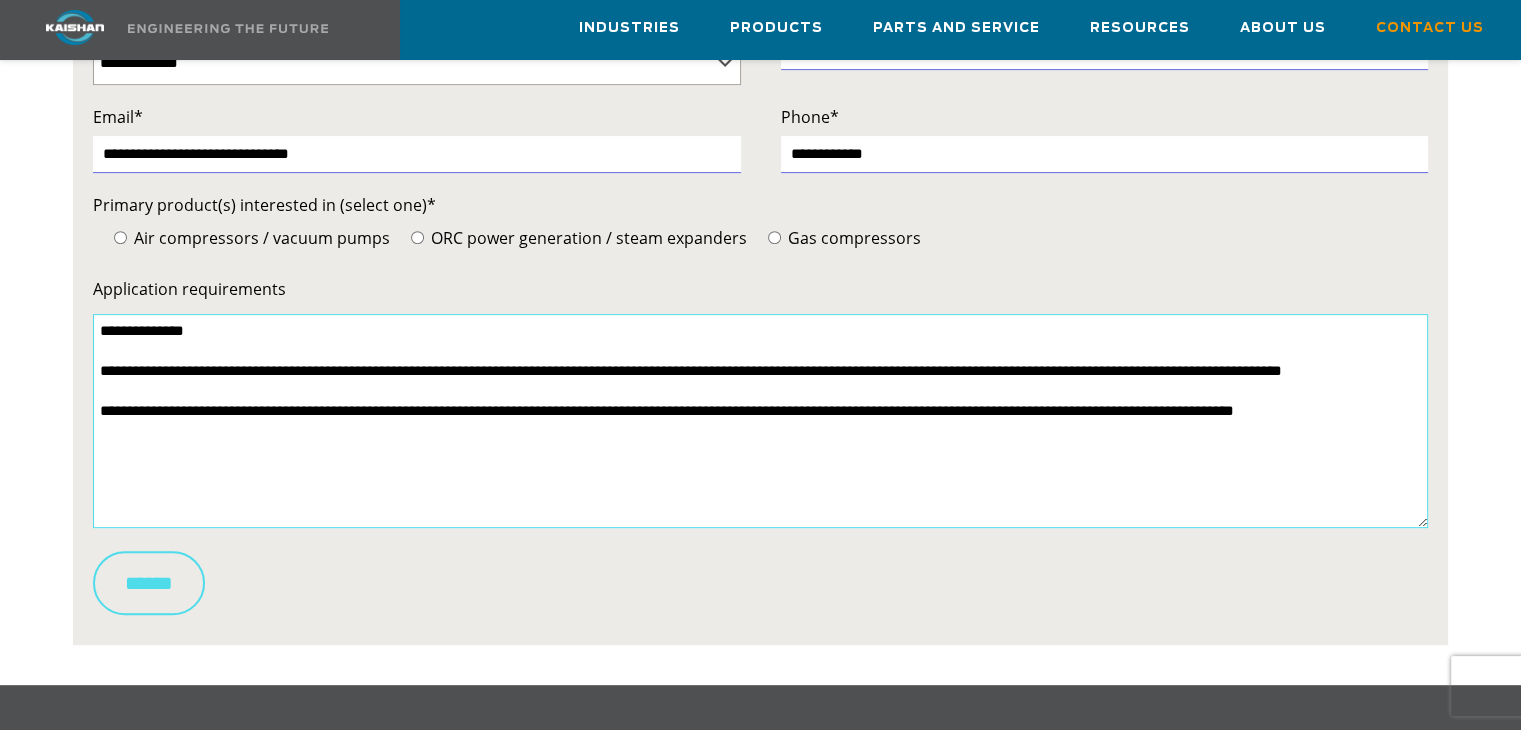 type on "**********" 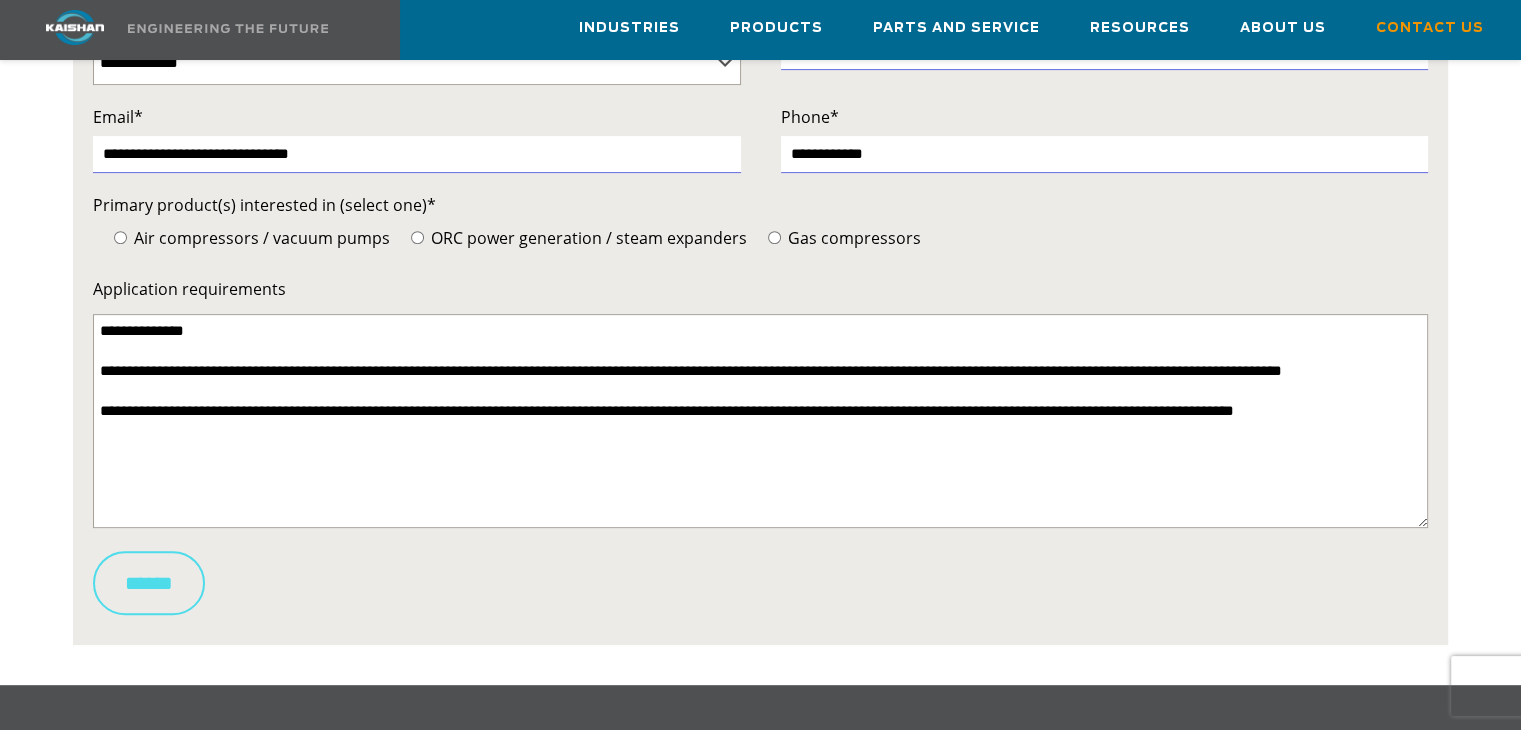click on "******" at bounding box center (149, 583) 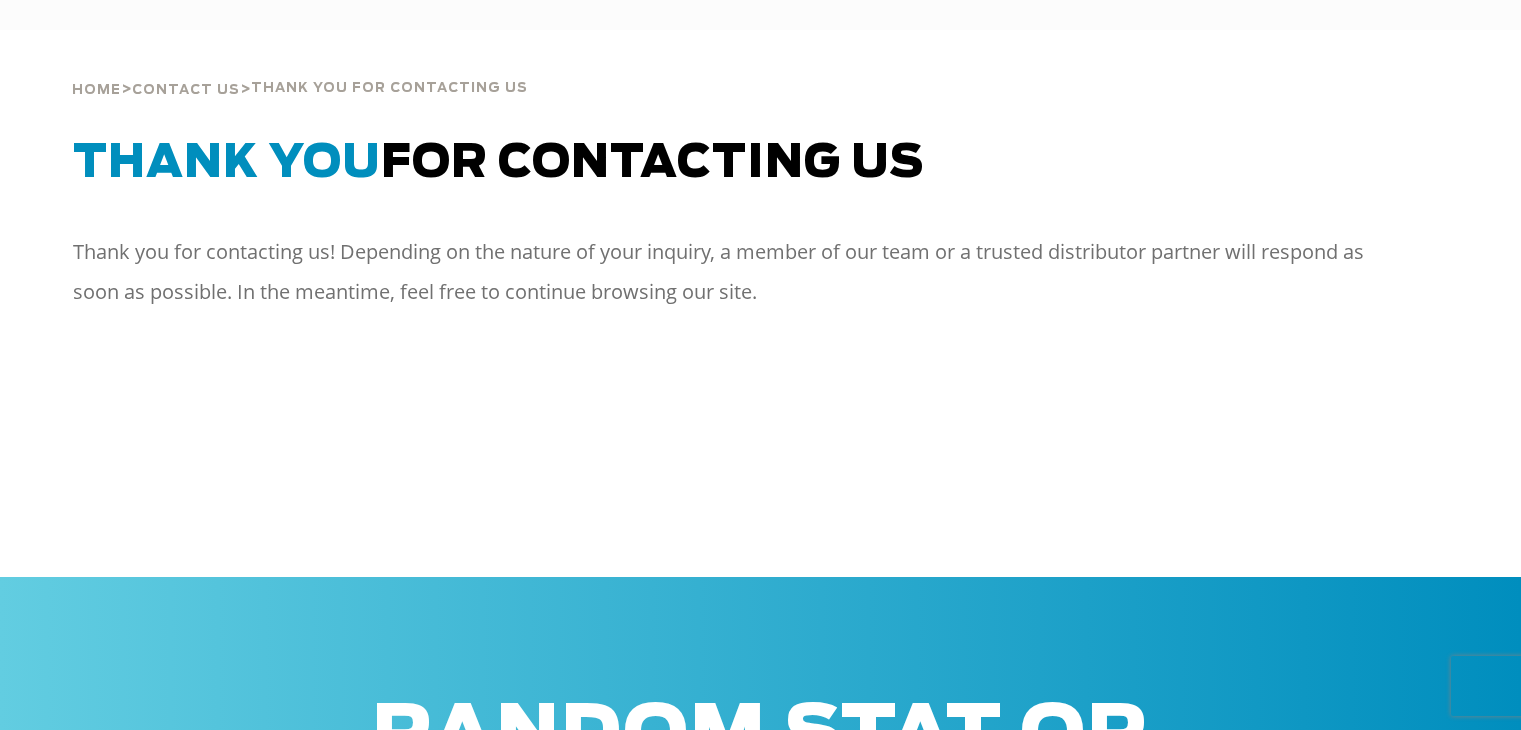 scroll, scrollTop: 0, scrollLeft: 0, axis: both 